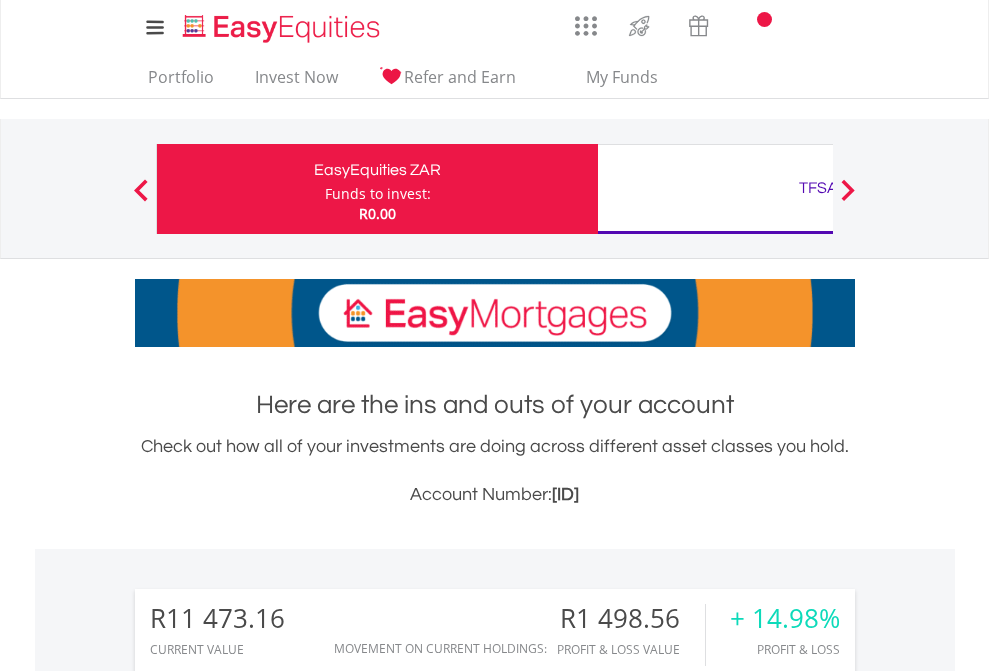 scroll, scrollTop: 0, scrollLeft: 0, axis: both 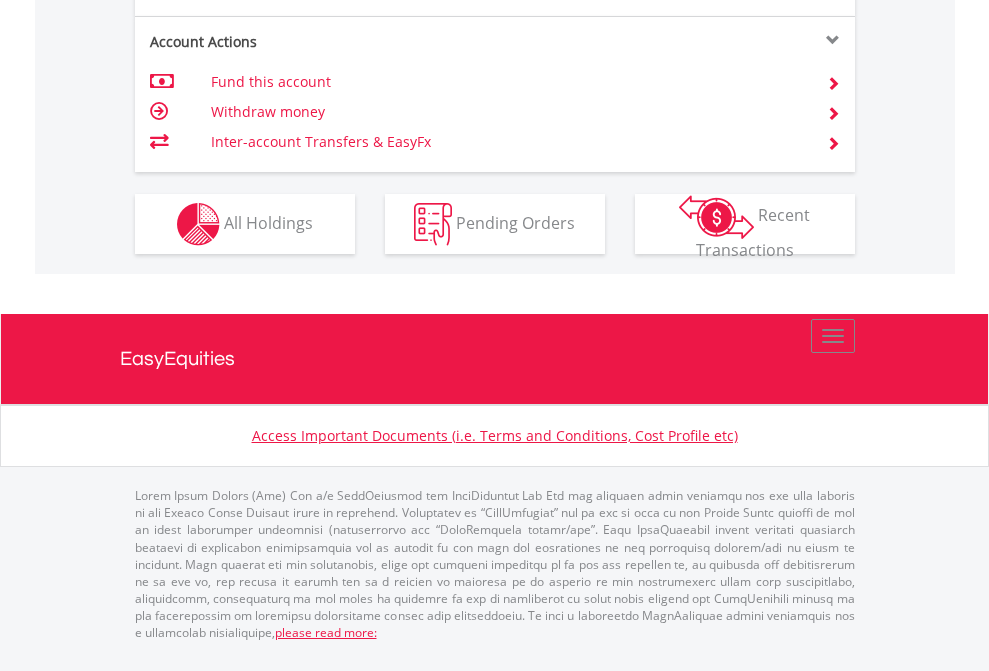 click on "Investment types" at bounding box center (706, -337) 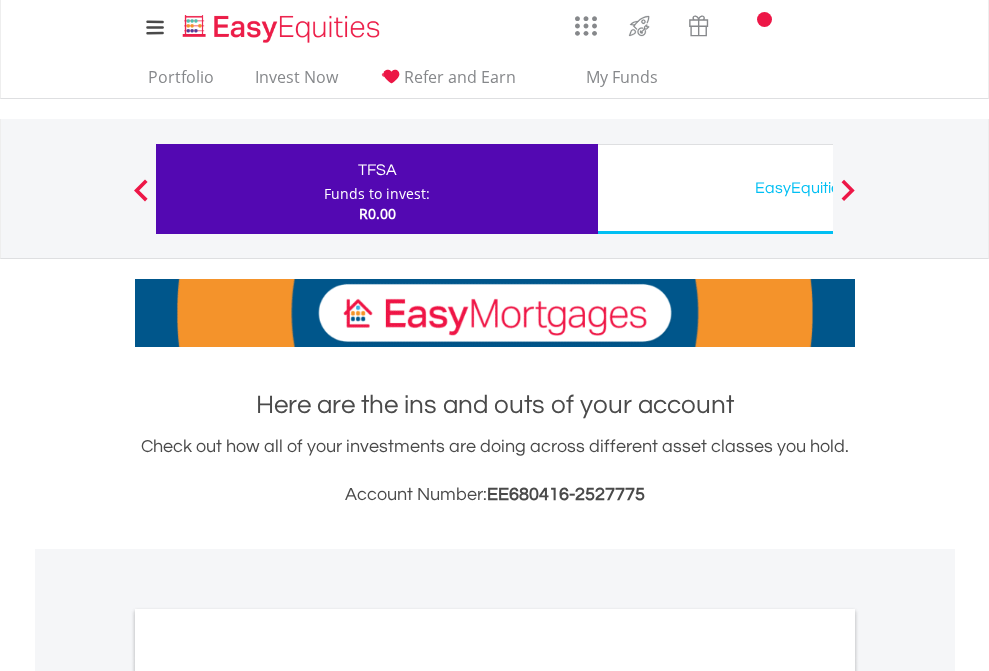 scroll, scrollTop: 0, scrollLeft: 0, axis: both 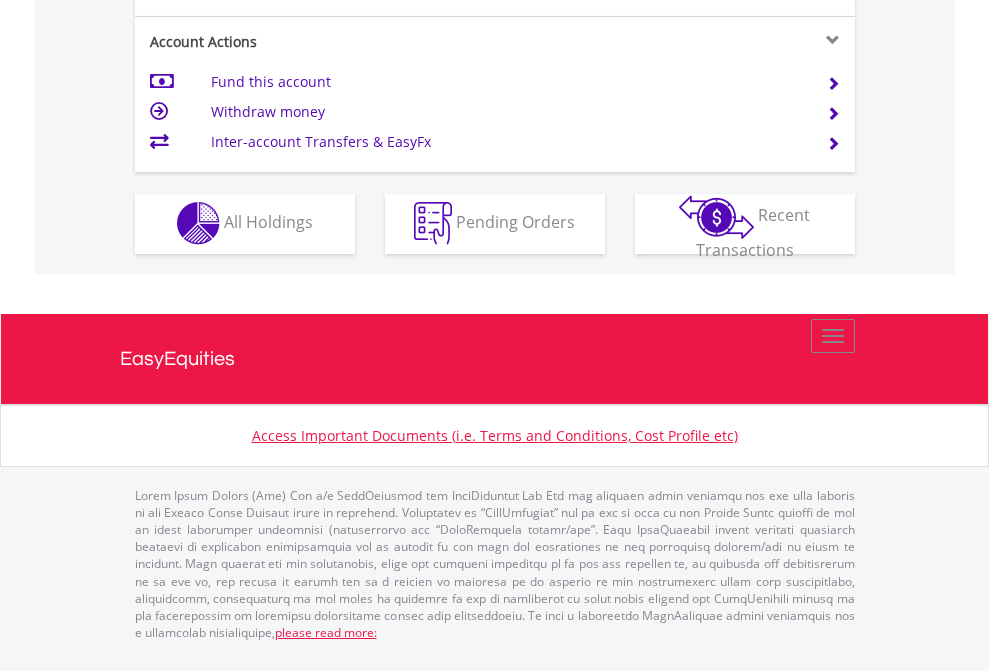 click on "Investment types" at bounding box center [706, -353] 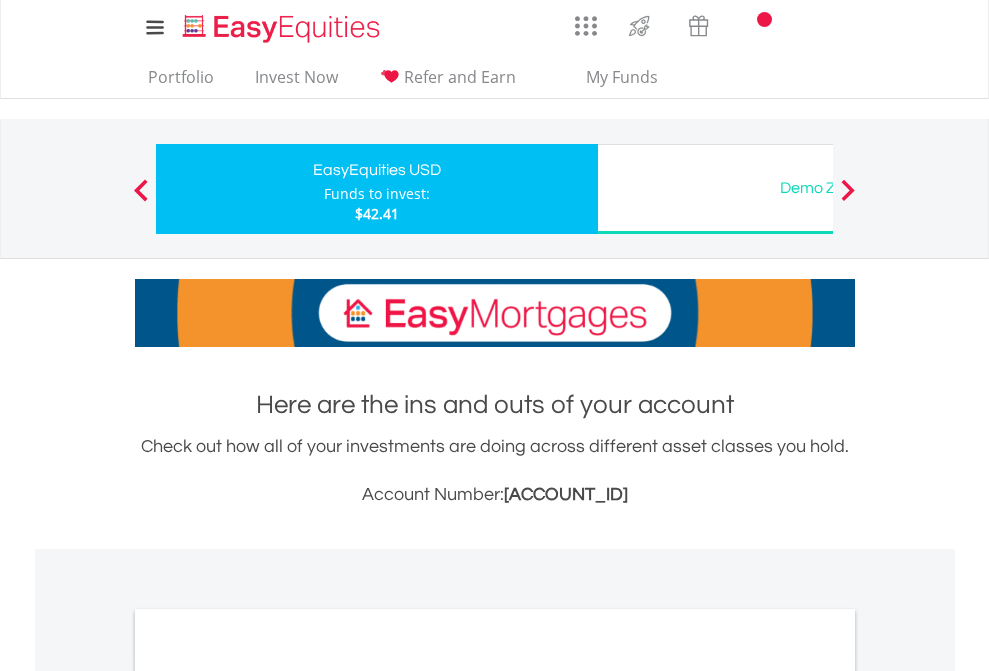 scroll, scrollTop: 0, scrollLeft: 0, axis: both 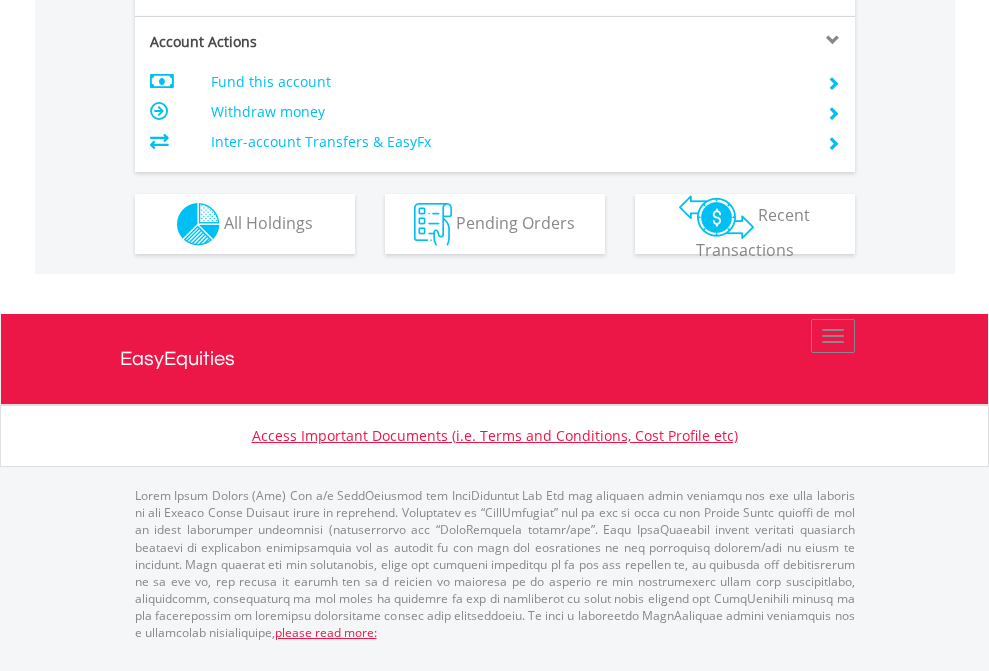 click on "Investment types" at bounding box center [706, -337] 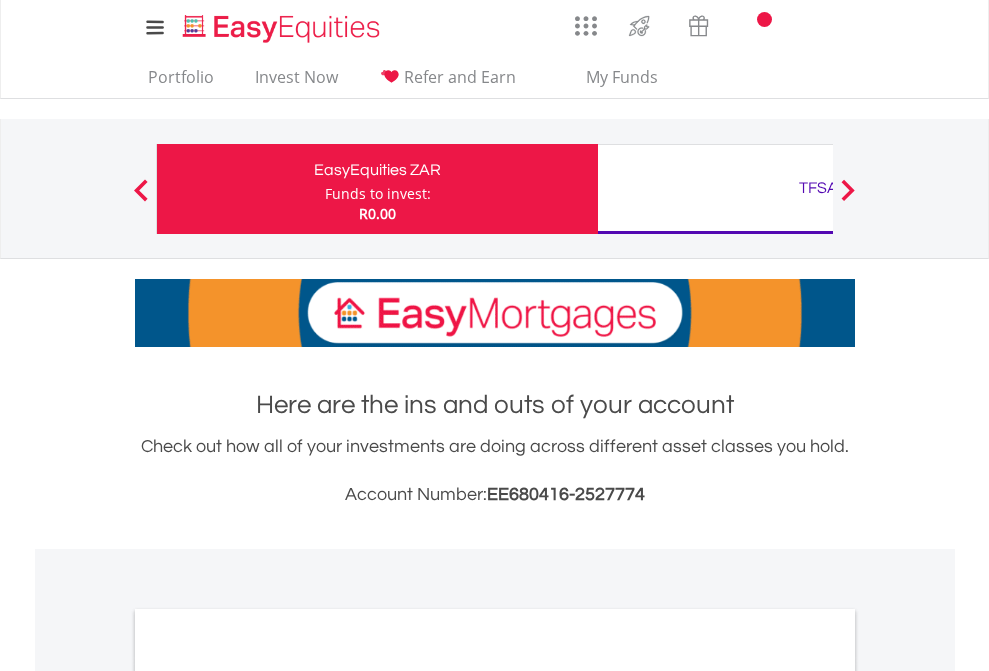 scroll, scrollTop: 0, scrollLeft: 0, axis: both 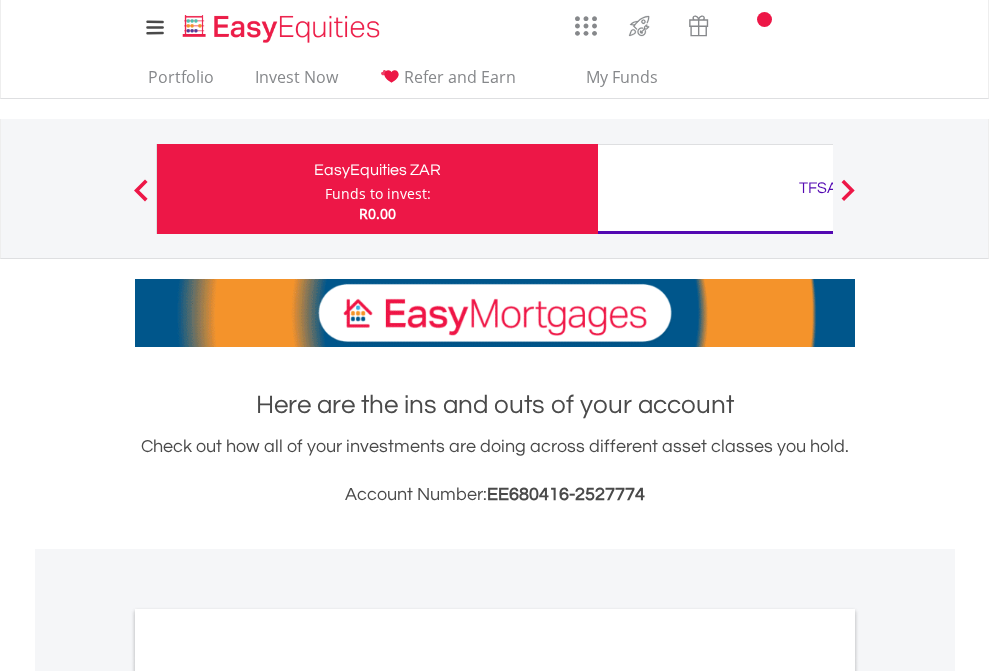 click on "All Holdings" at bounding box center [268, 1096] 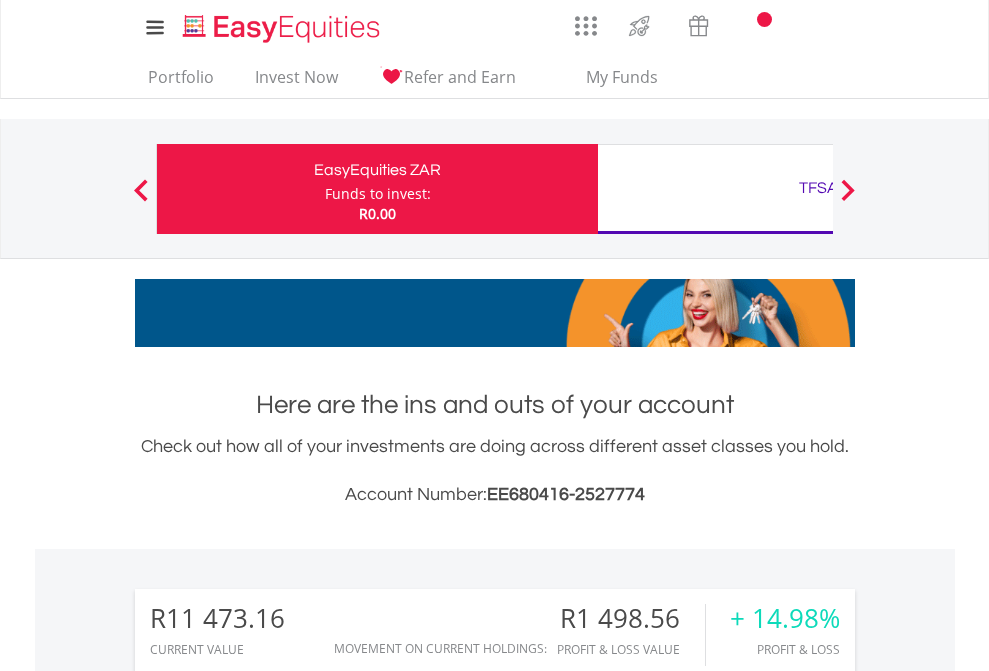 scroll, scrollTop: 1533, scrollLeft: 0, axis: vertical 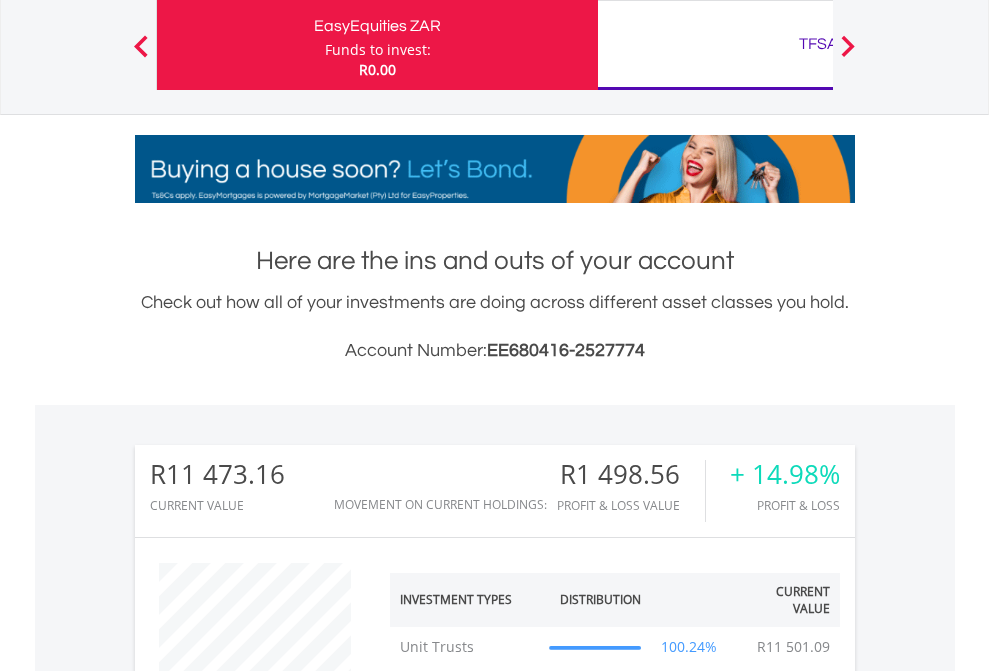 click on "TFSA" at bounding box center (818, 44) 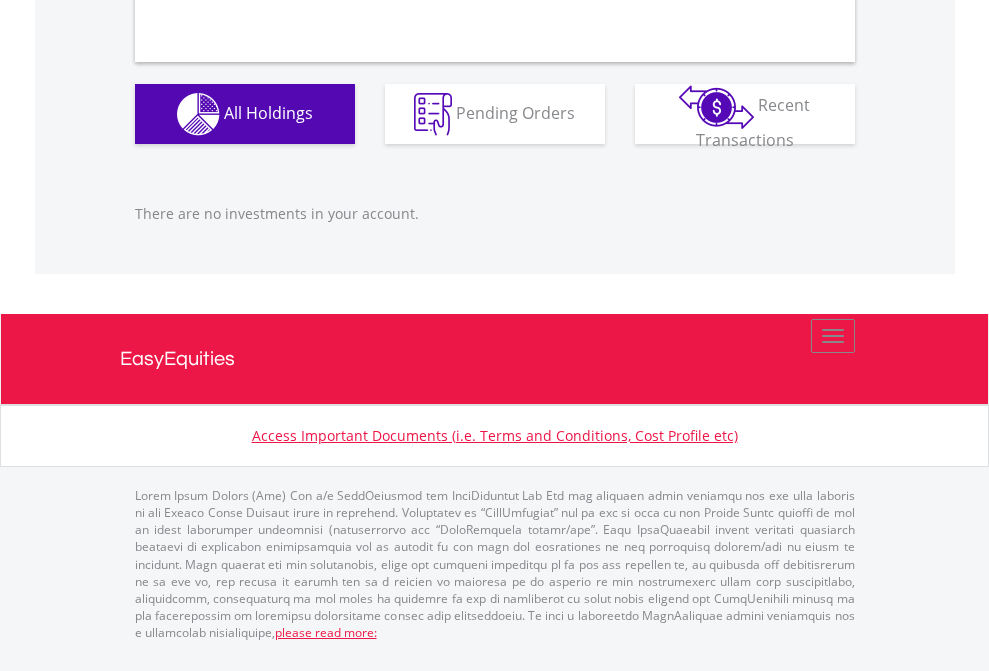 scroll, scrollTop: 1980, scrollLeft: 0, axis: vertical 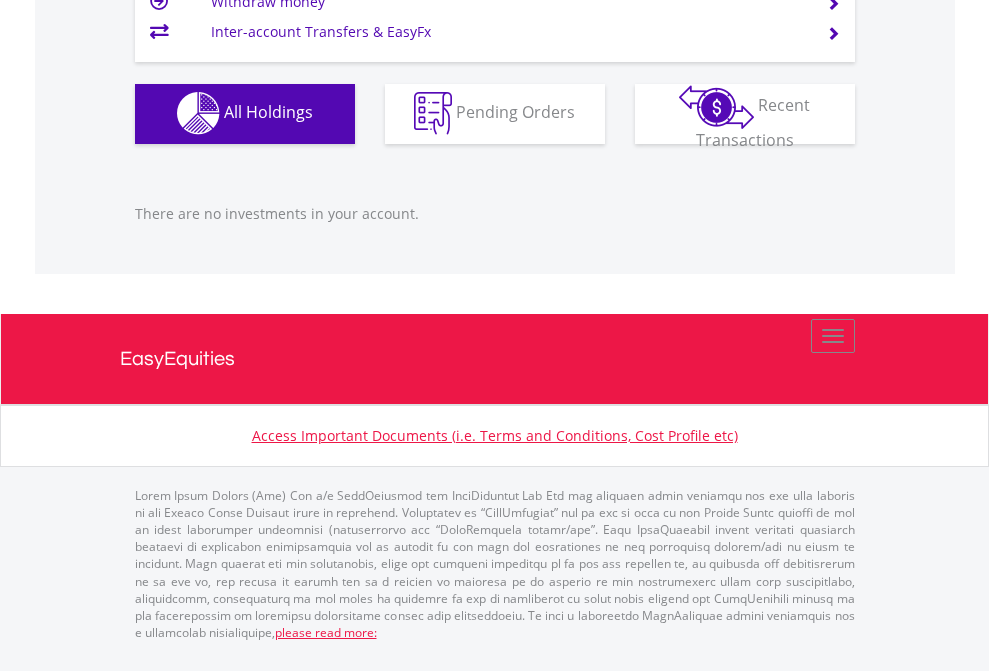 click on "EasyEquities USD" at bounding box center [818, -1142] 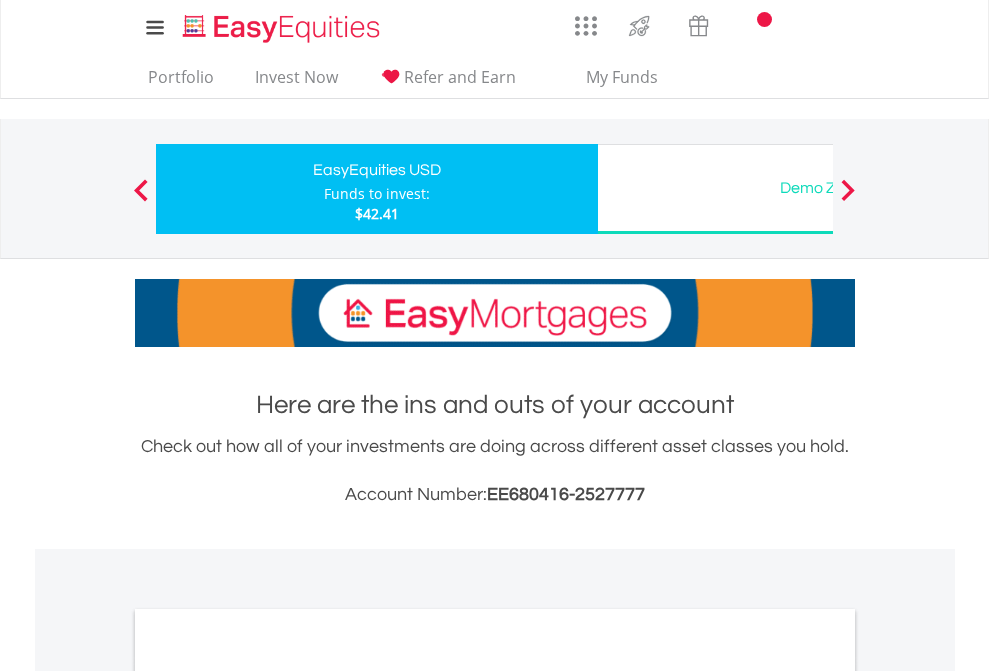 scroll, scrollTop: 0, scrollLeft: 0, axis: both 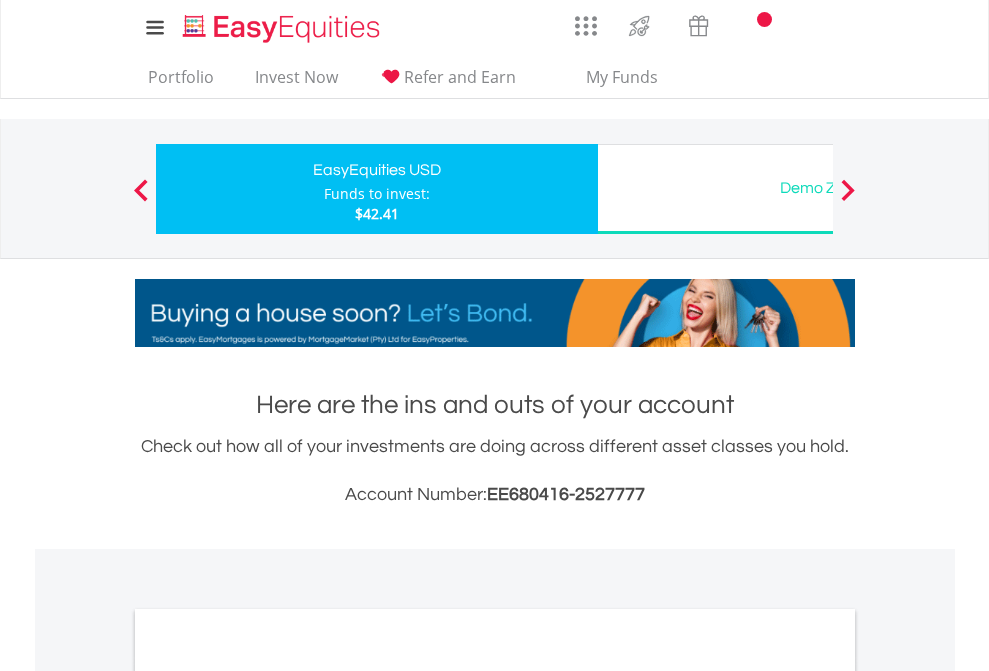 click on "All Holdings" at bounding box center [268, 1096] 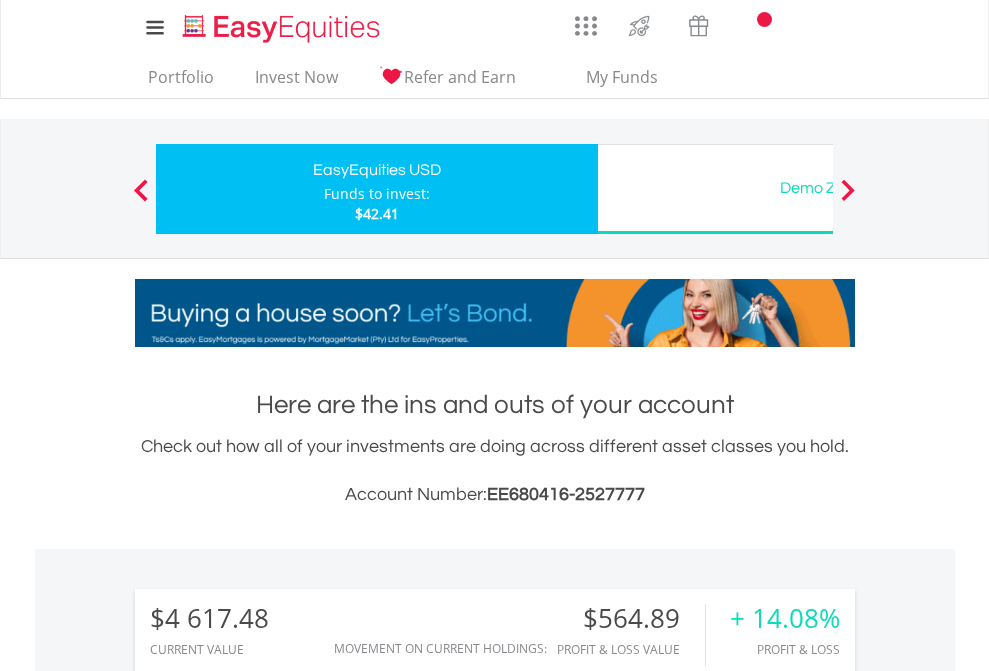 scroll, scrollTop: 1493, scrollLeft: 0, axis: vertical 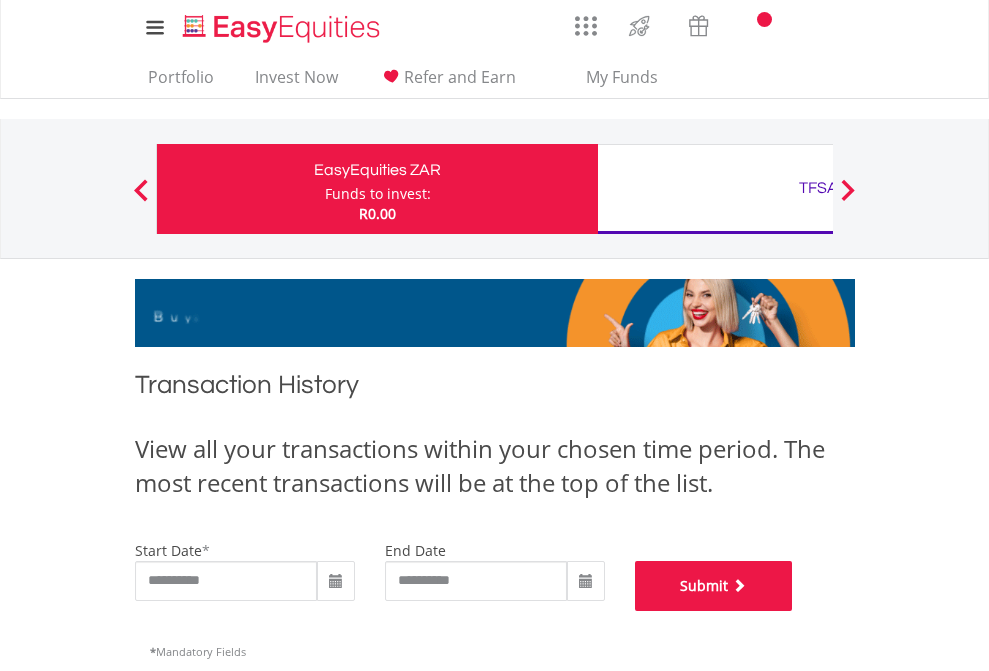 click on "Submit" at bounding box center (714, 586) 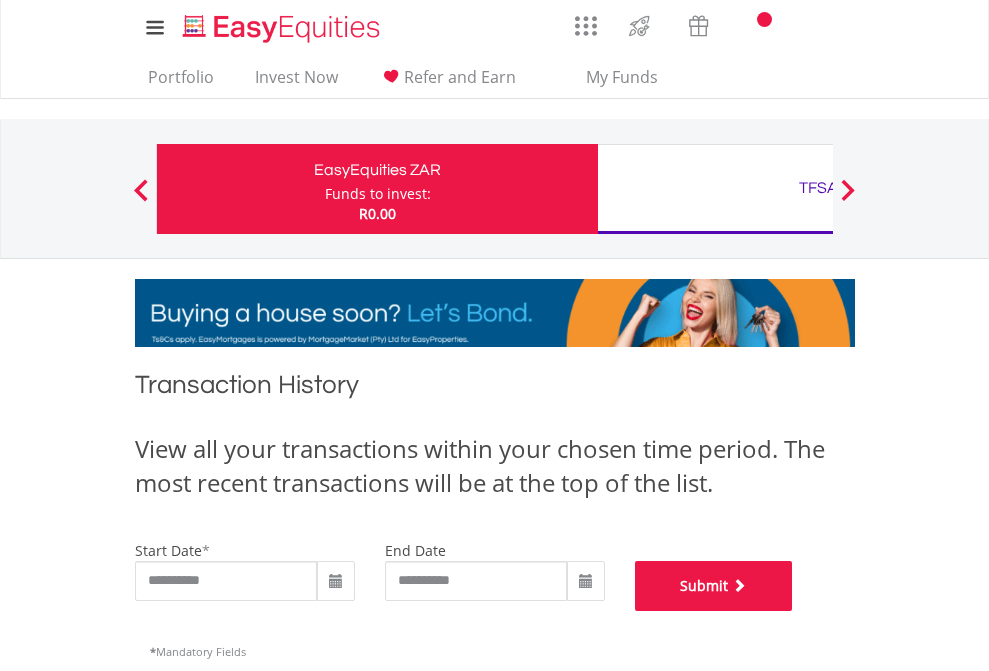 scroll, scrollTop: 811, scrollLeft: 0, axis: vertical 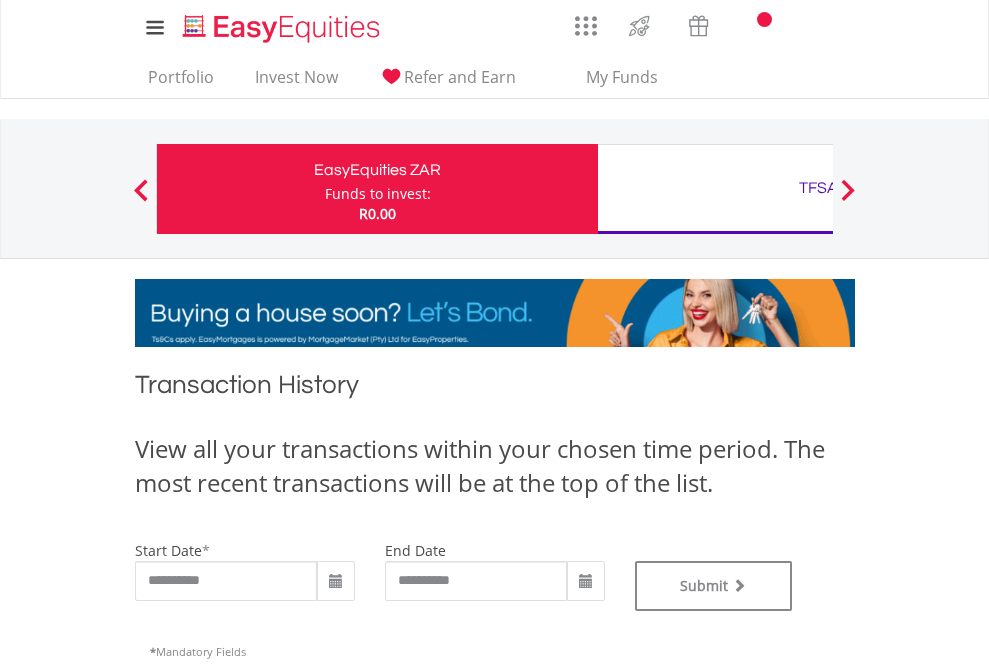 click on "TFSA" at bounding box center [818, 188] 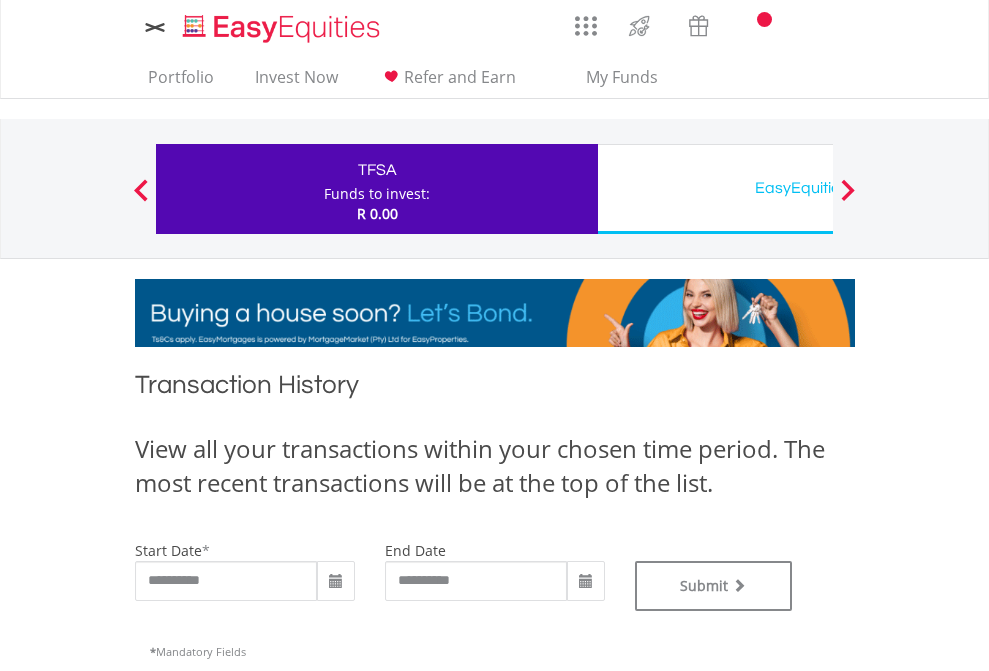 type on "**********" 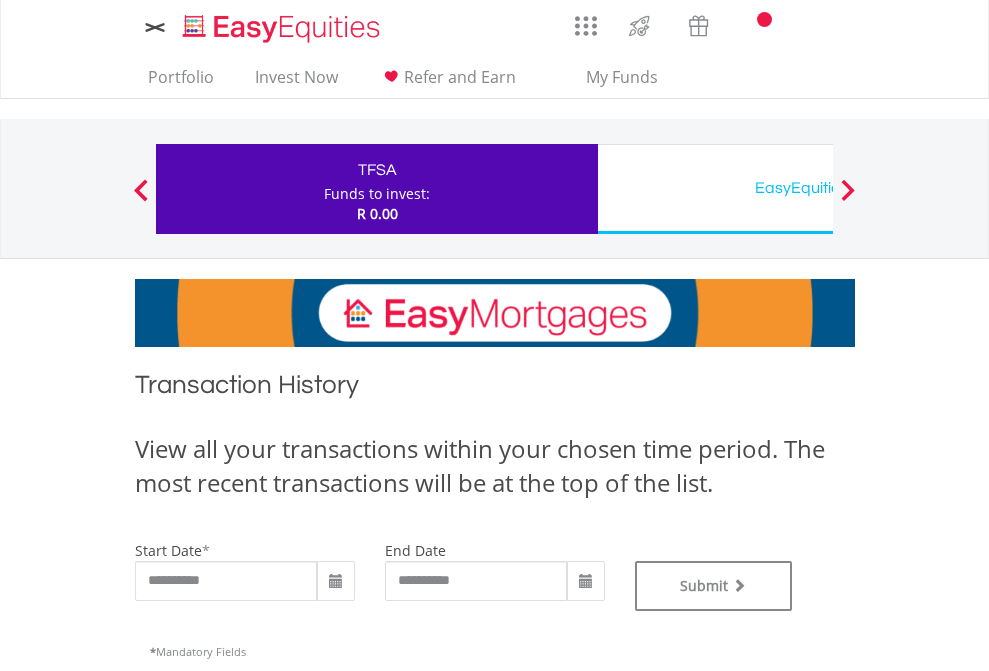 scroll, scrollTop: 0, scrollLeft: 0, axis: both 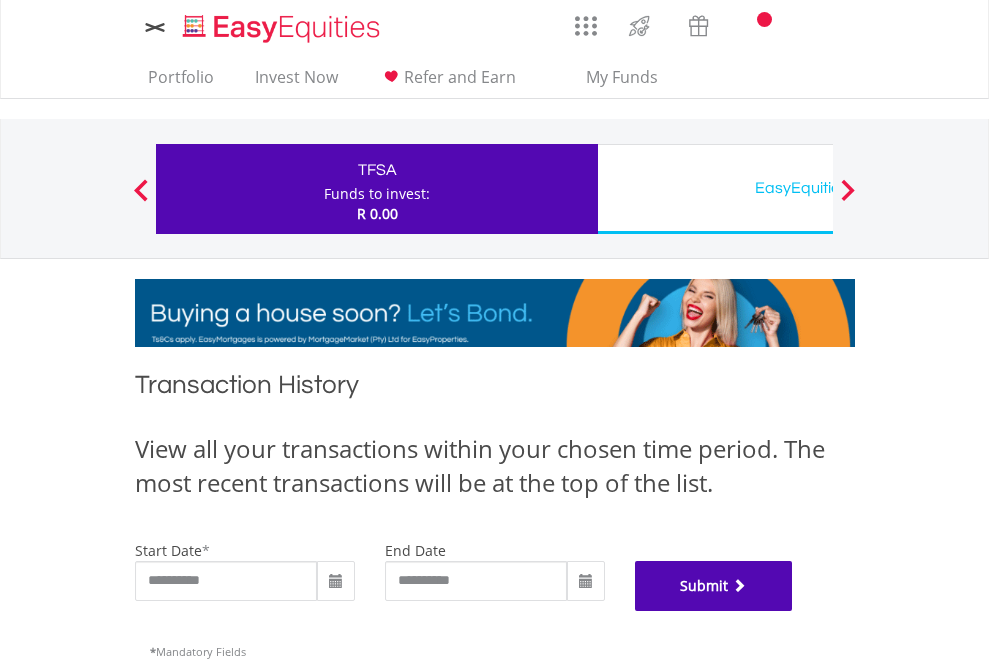 click on "Submit" at bounding box center (714, 586) 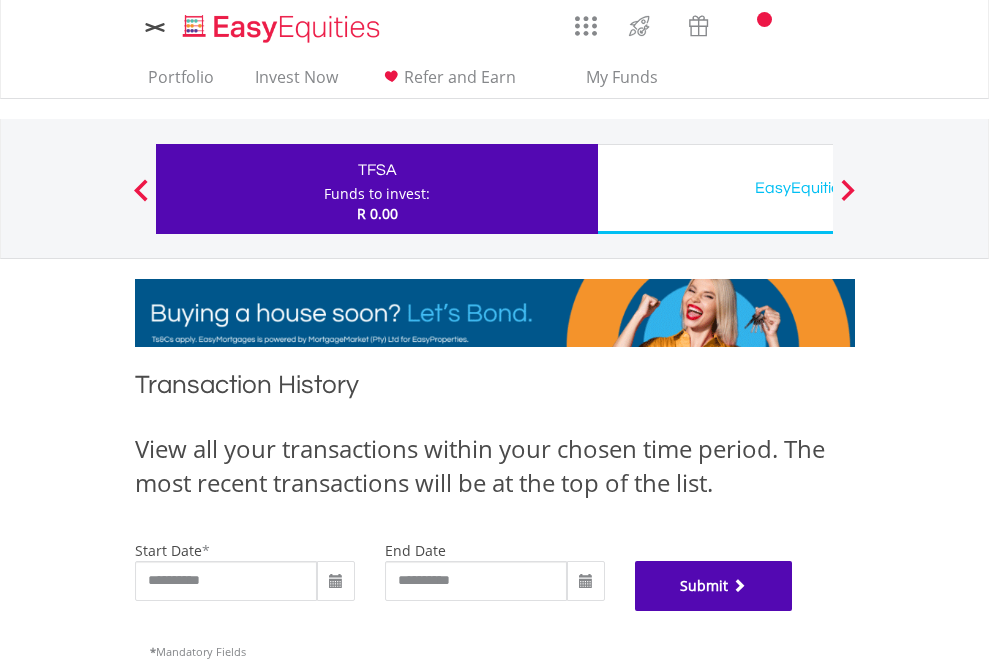 scroll, scrollTop: 811, scrollLeft: 0, axis: vertical 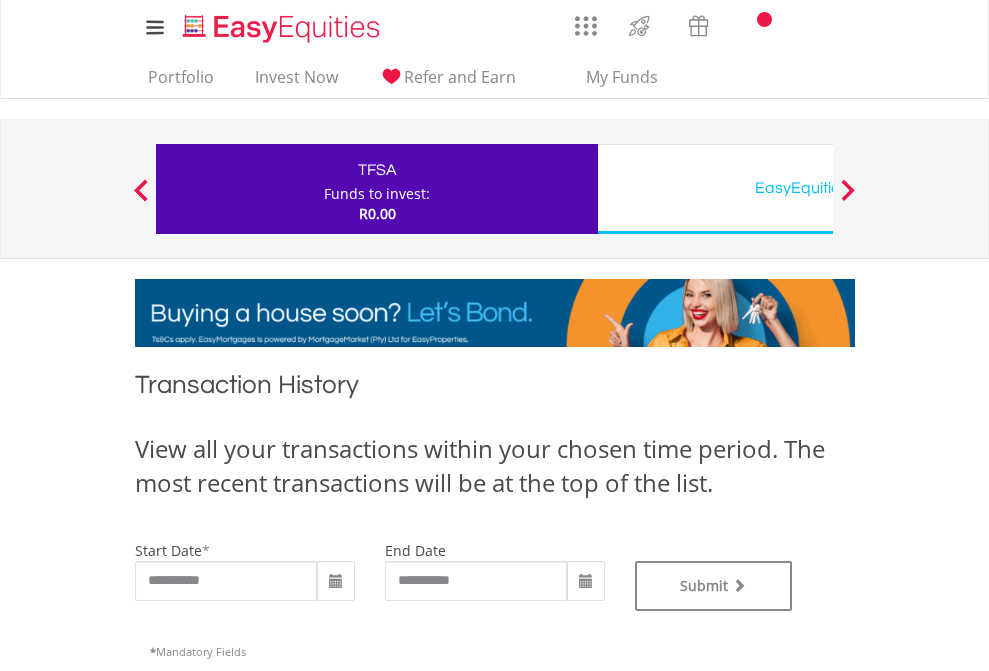 click on "EasyEquities USD" at bounding box center (818, 188) 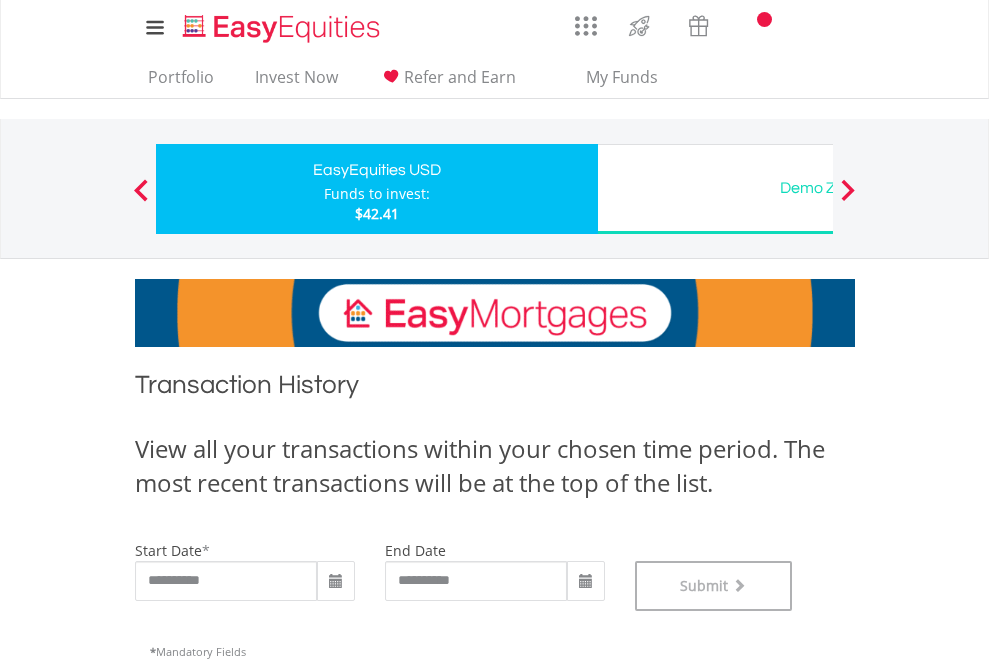scroll, scrollTop: 811, scrollLeft: 0, axis: vertical 